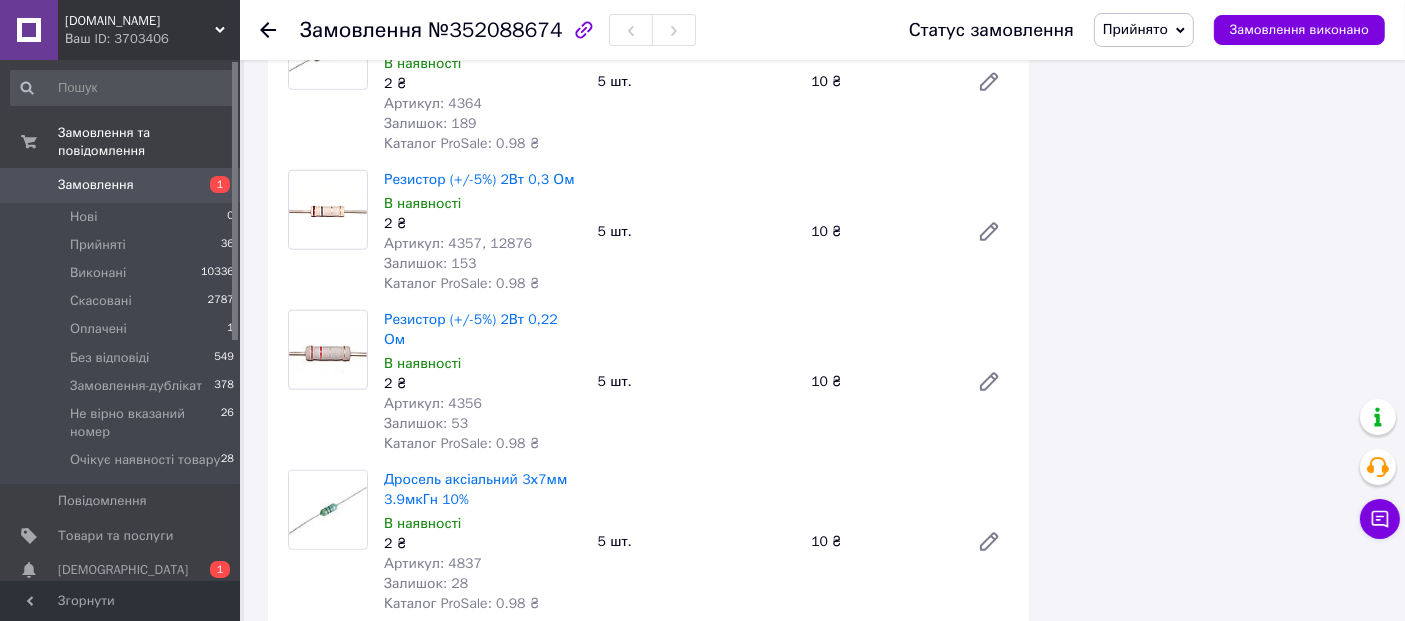 scroll, scrollTop: 1777, scrollLeft: 0, axis: vertical 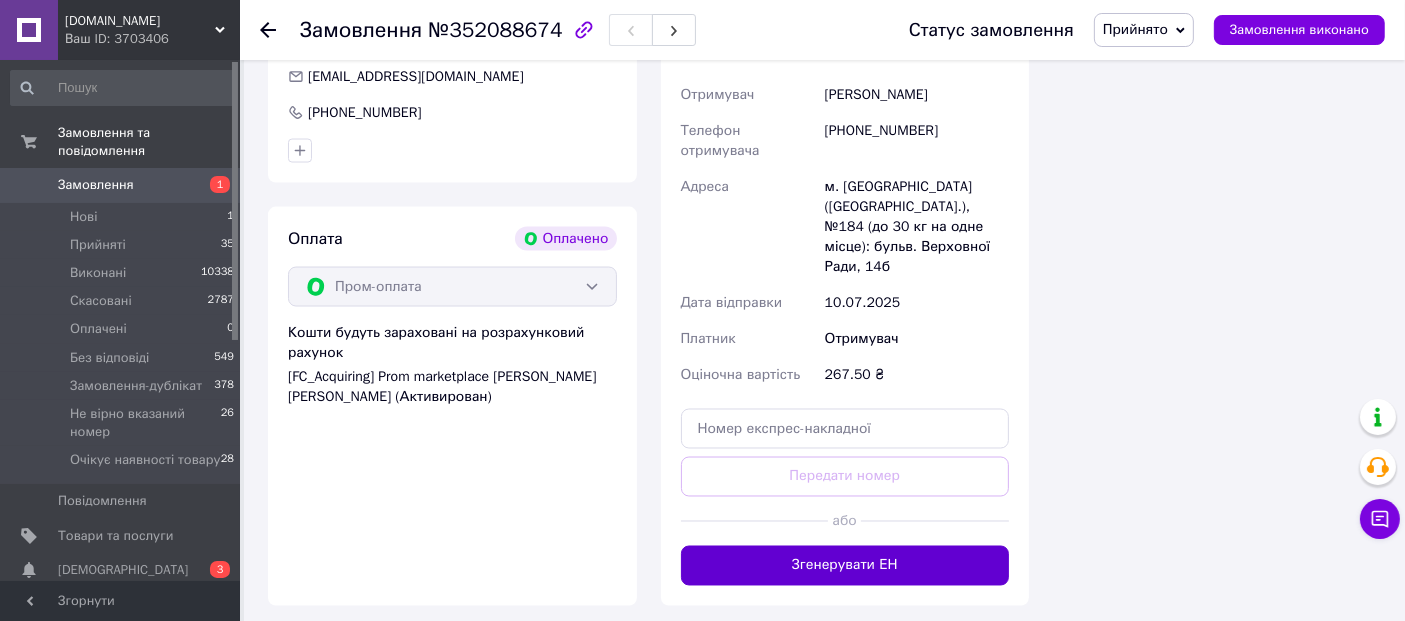 click on "Згенерувати ЕН" at bounding box center (845, 566) 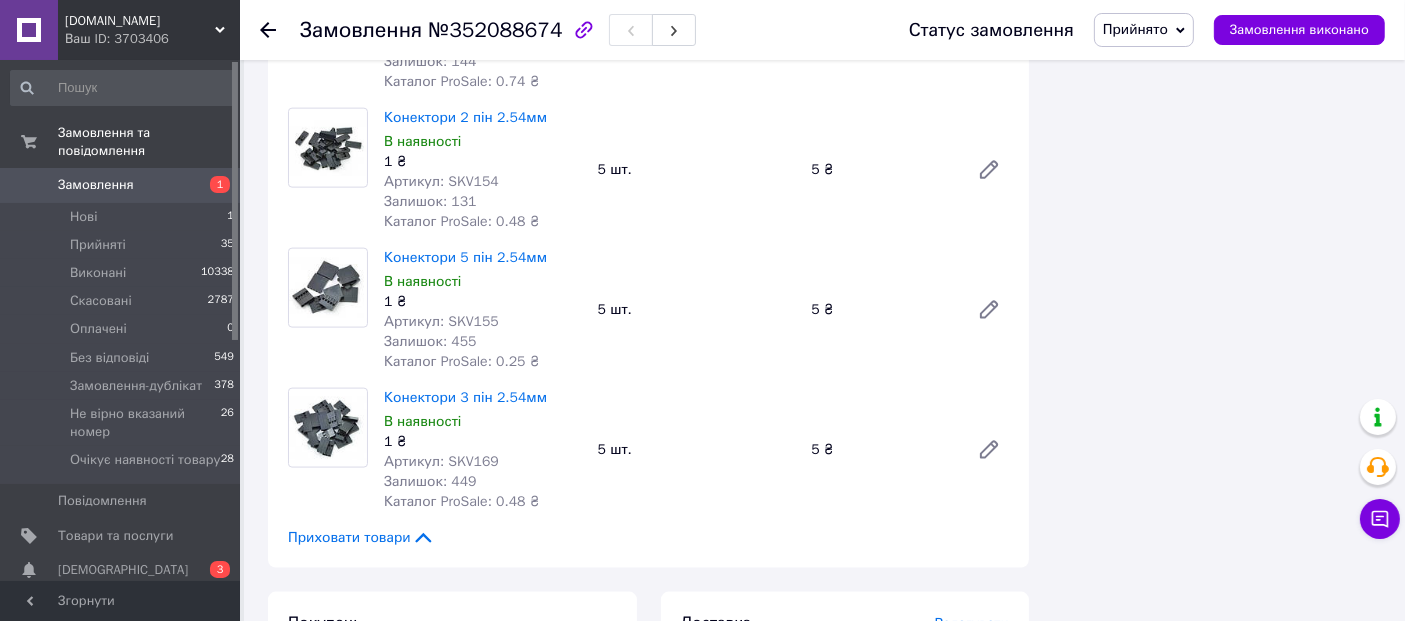 scroll, scrollTop: 2888, scrollLeft: 0, axis: vertical 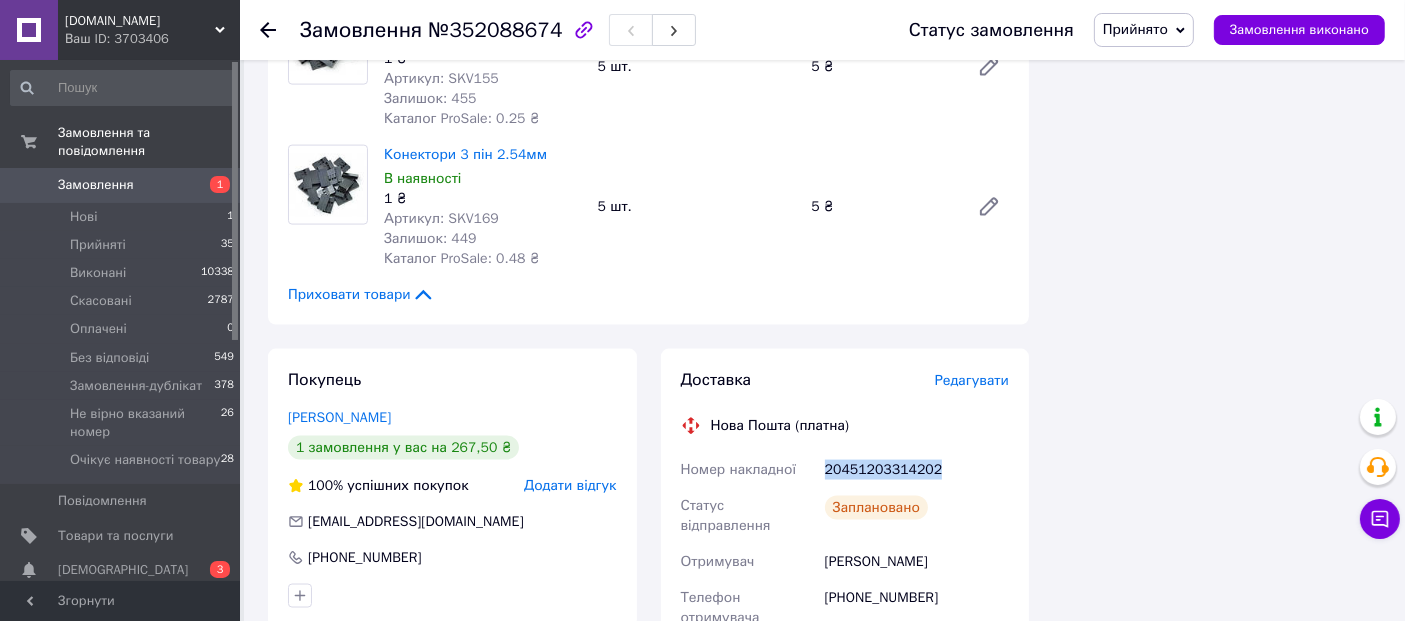 drag, startPoint x: 936, startPoint y: 412, endPoint x: 805, endPoint y: 416, distance: 131.06105 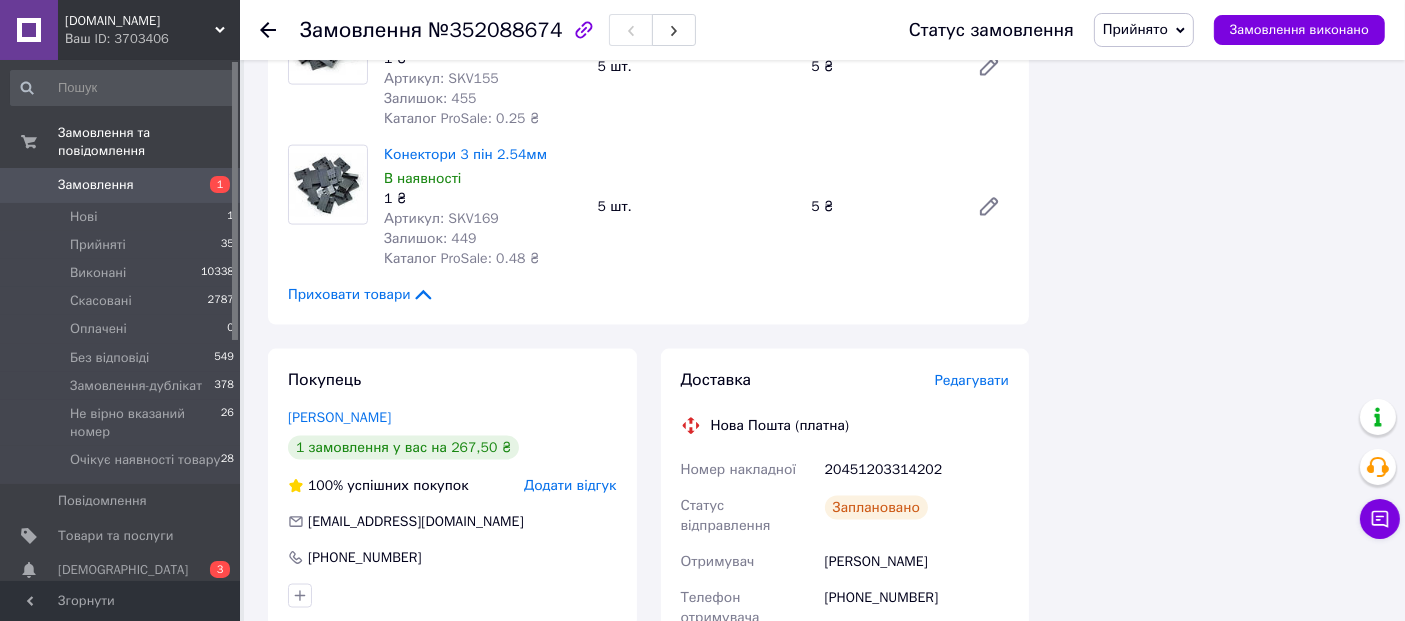 click 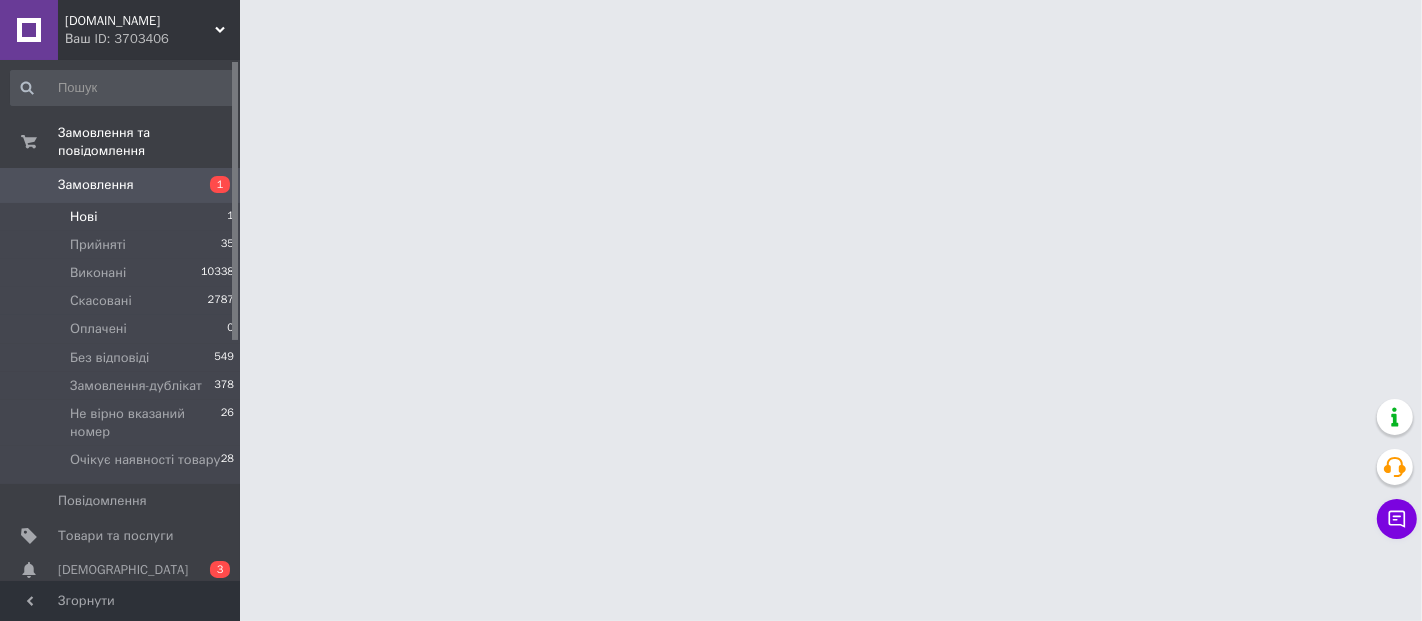 click on "Нові 1" at bounding box center [123, 217] 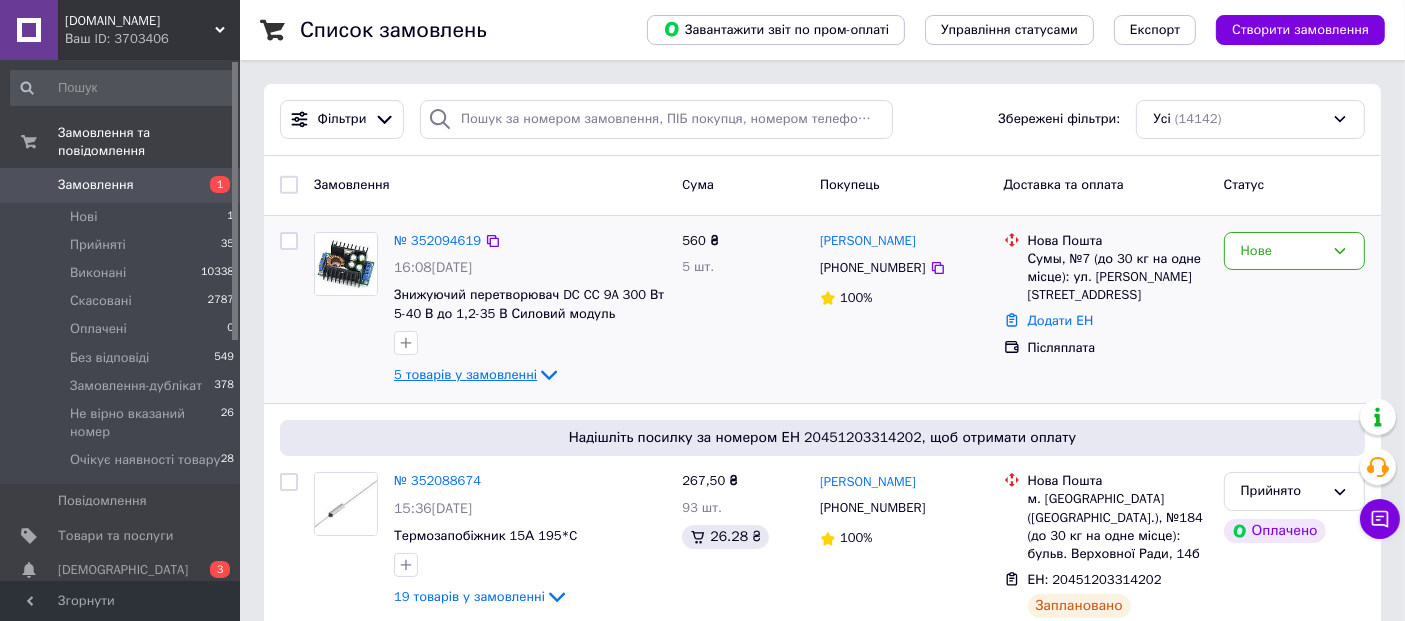 click on "5 товарів у замовленні" at bounding box center [465, 374] 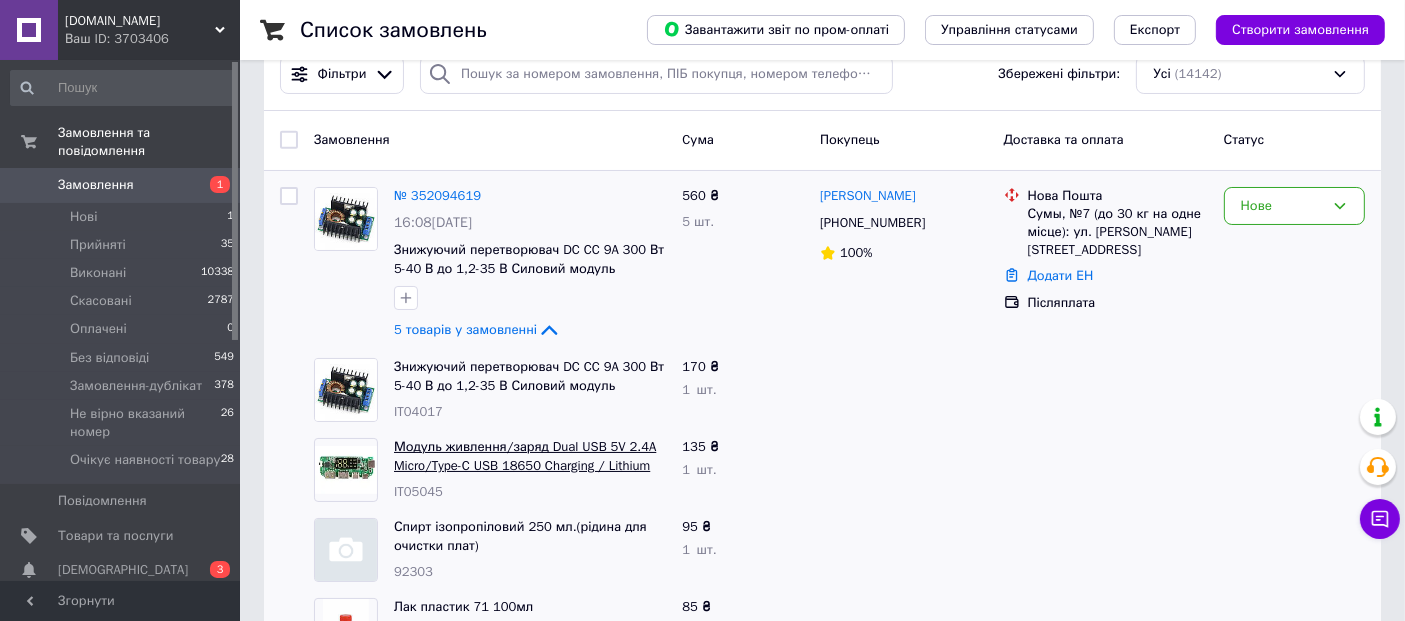 scroll, scrollTop: 0, scrollLeft: 0, axis: both 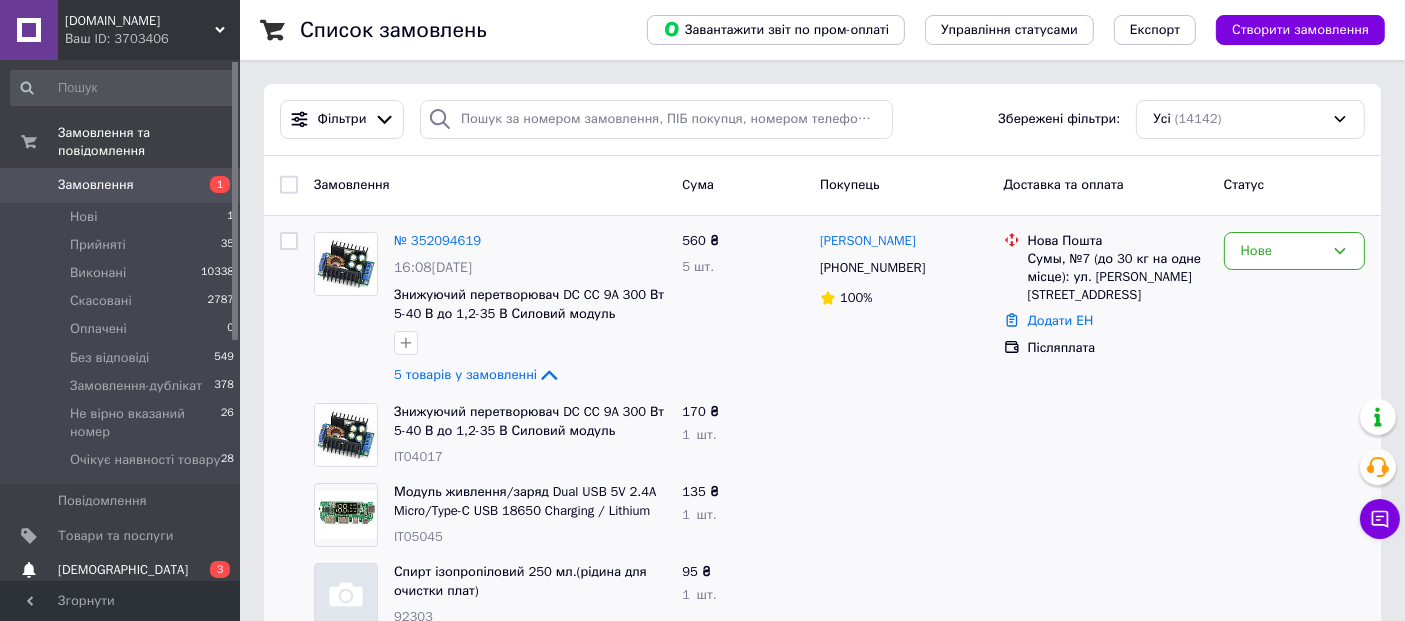 click on "0 3" at bounding box center [212, 570] 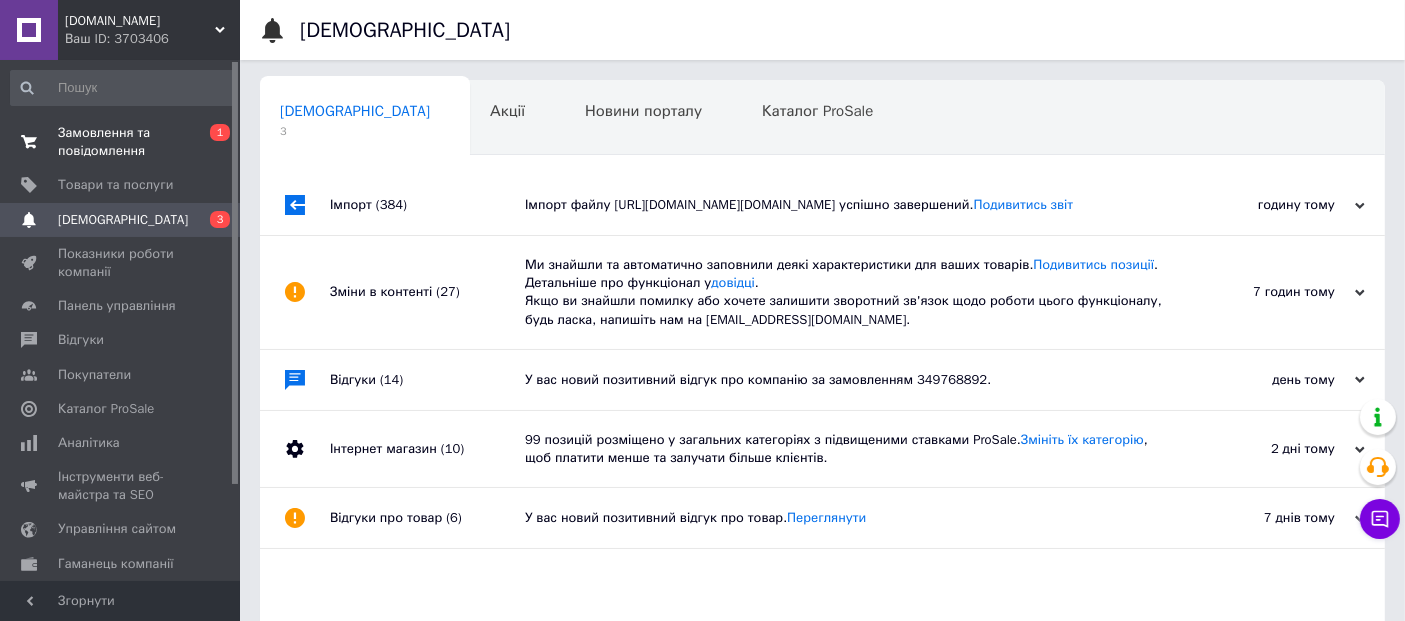 click on "Замовлення та повідомлення" at bounding box center (121, 142) 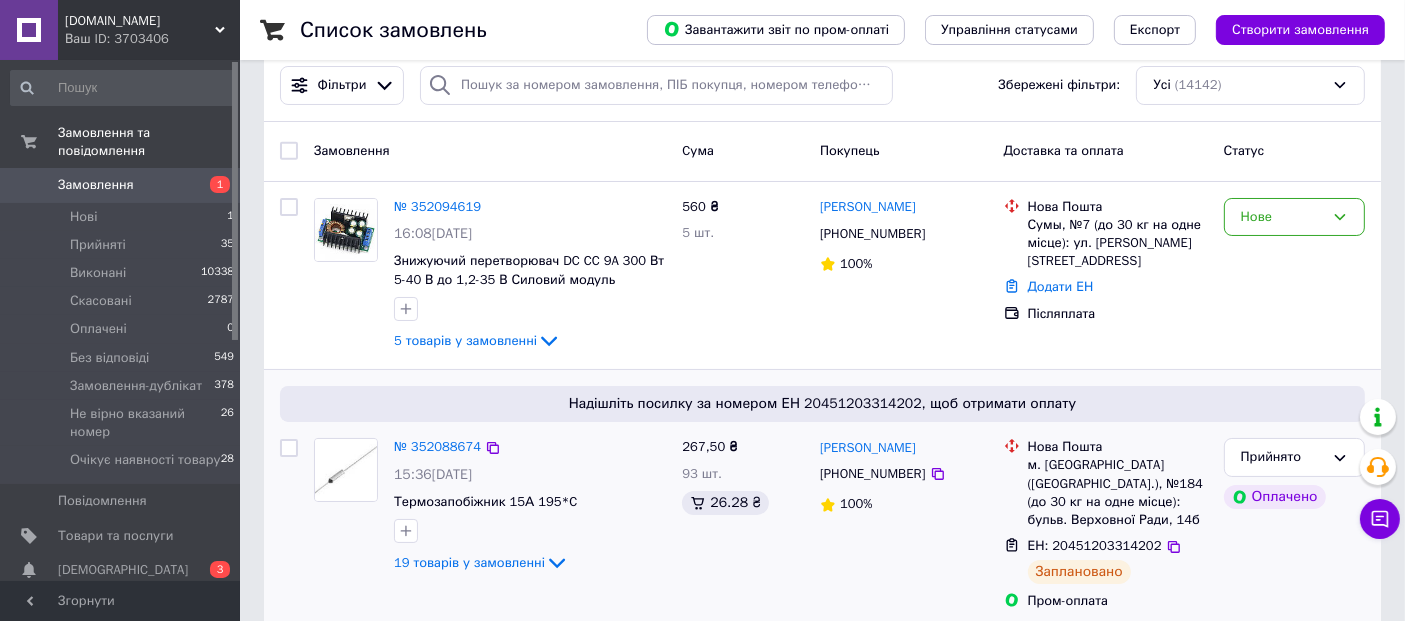scroll, scrollTop: 0, scrollLeft: 0, axis: both 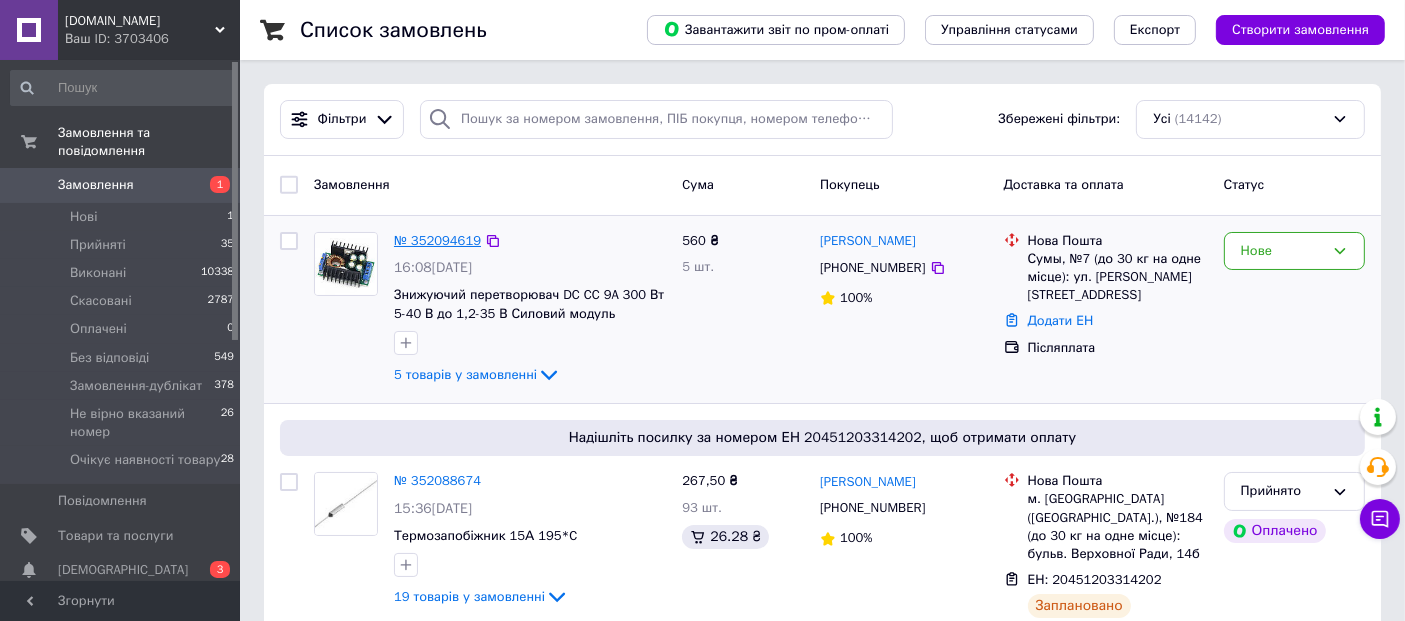 click on "№ 352094619" at bounding box center [437, 240] 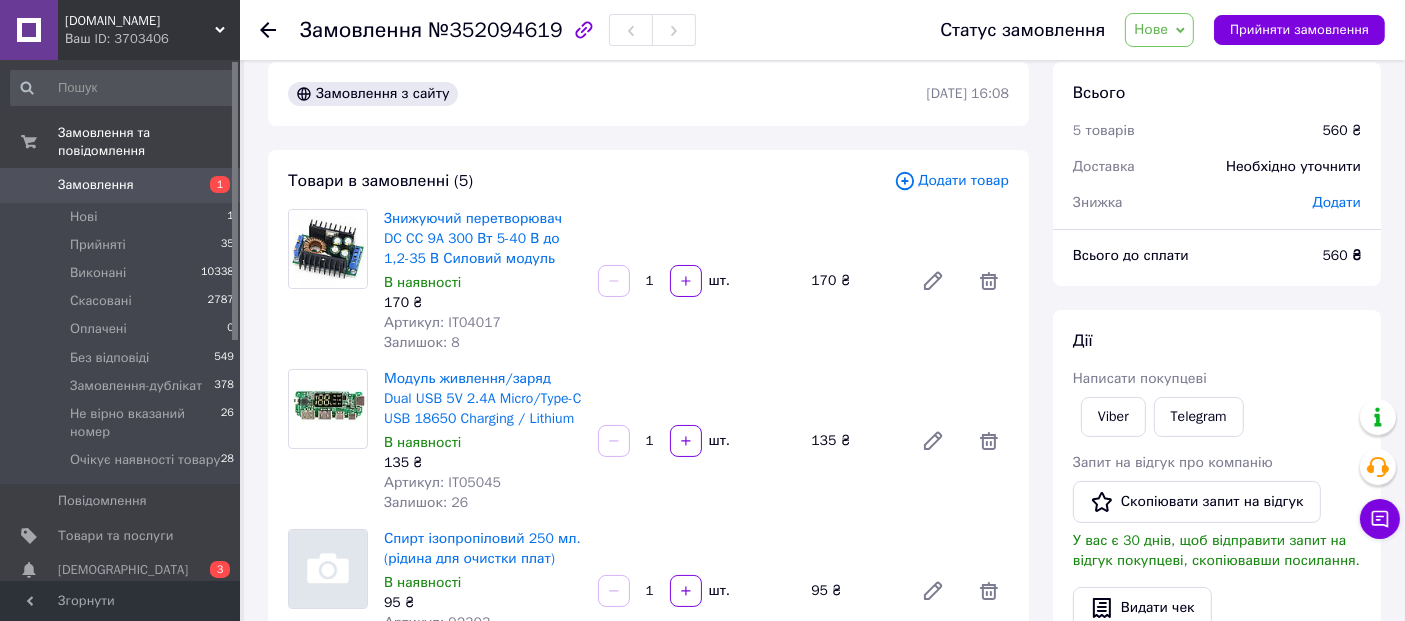 scroll, scrollTop: 0, scrollLeft: 0, axis: both 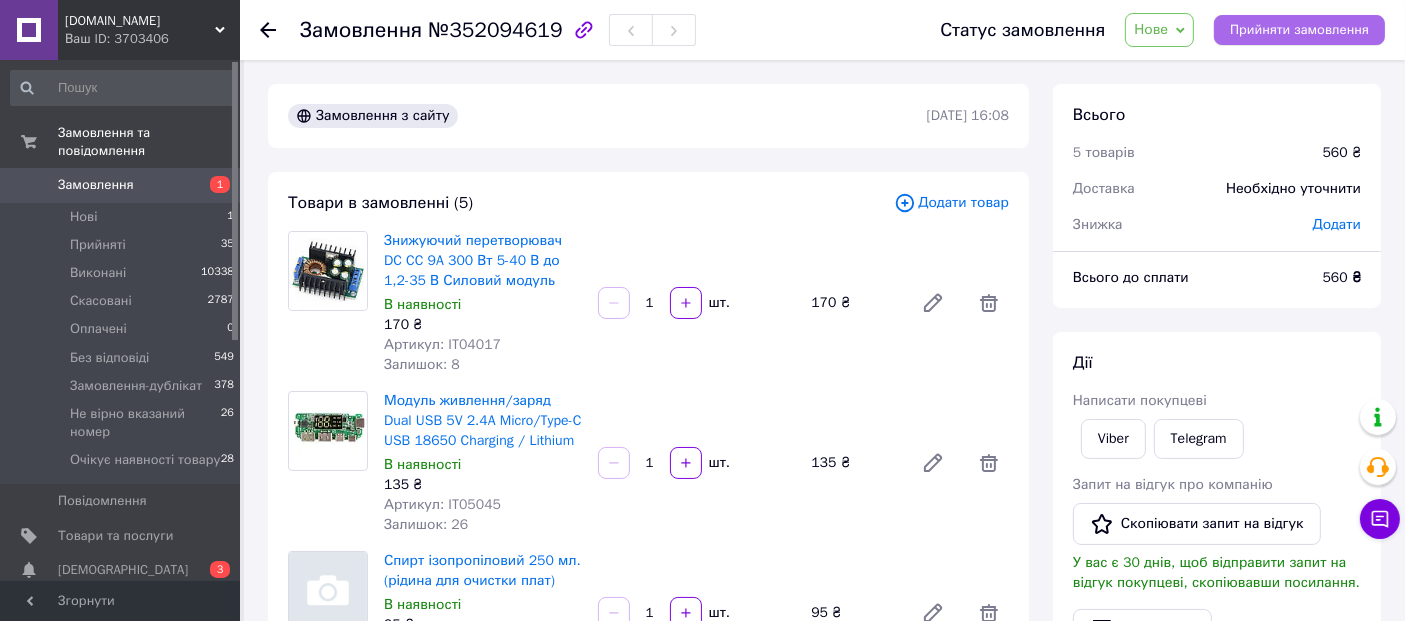 click on "Прийняти замовлення" at bounding box center [1299, 30] 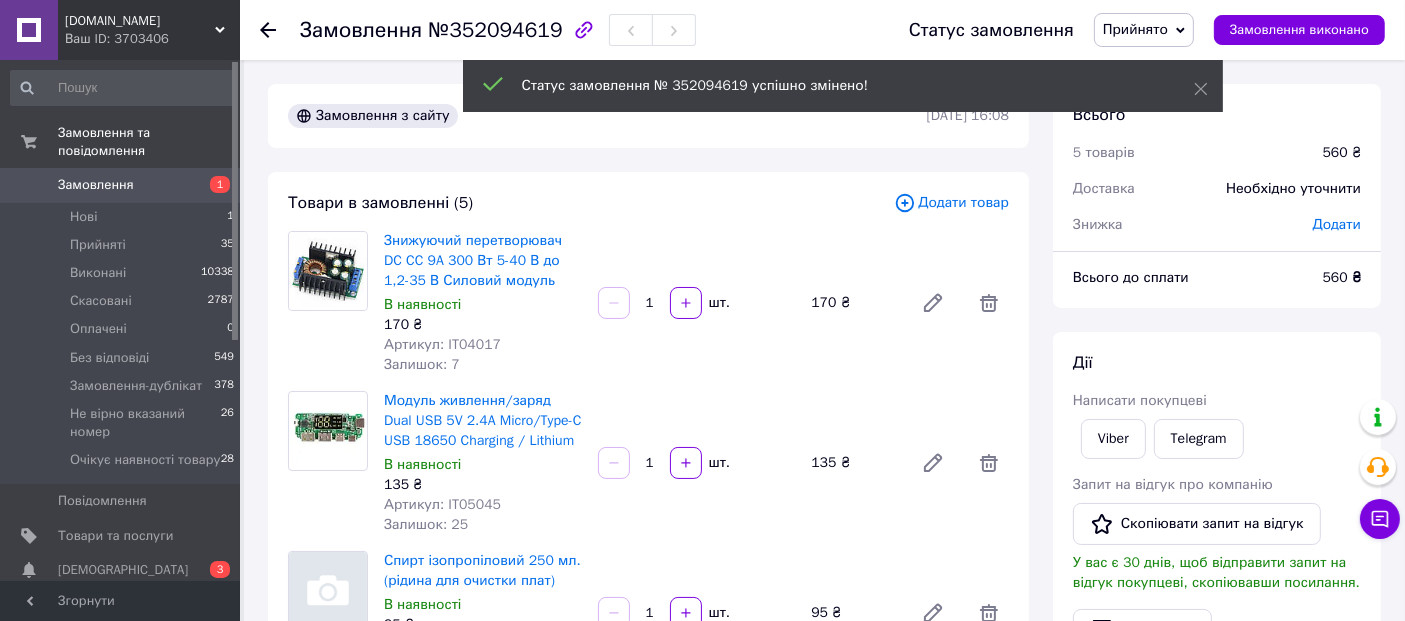 click on "№352094619" at bounding box center (495, 30) 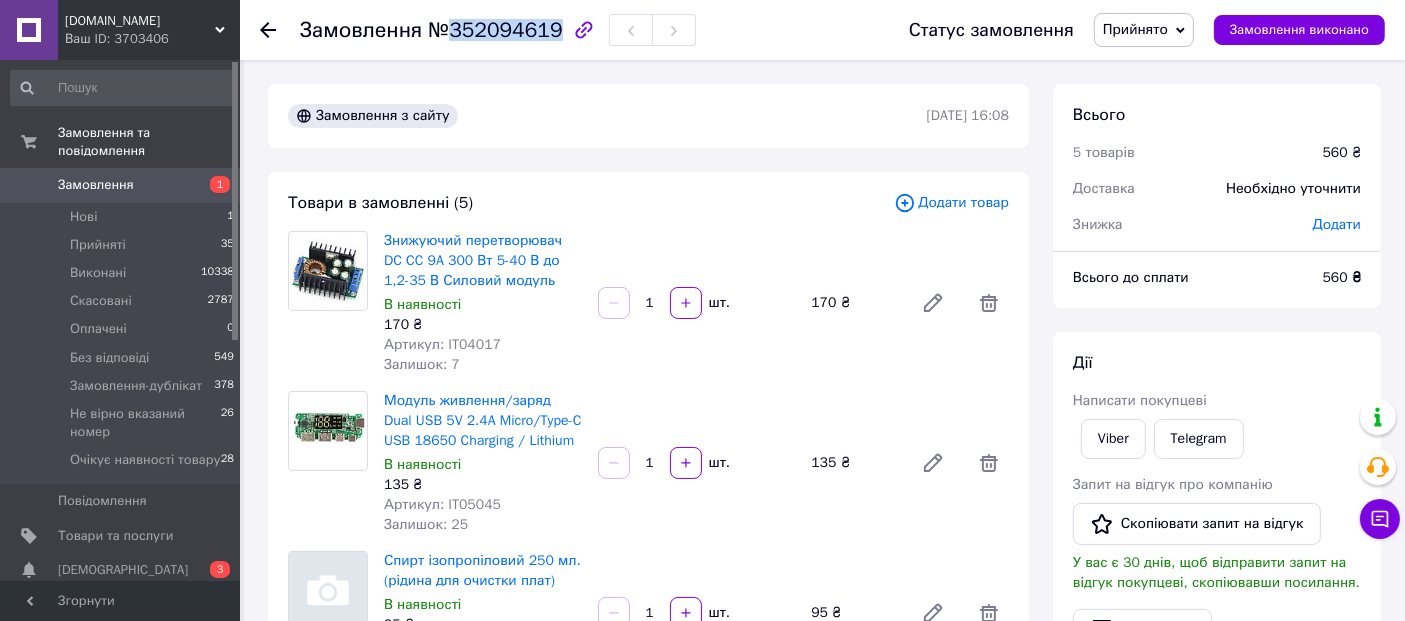 click on "№352094619" at bounding box center [495, 30] 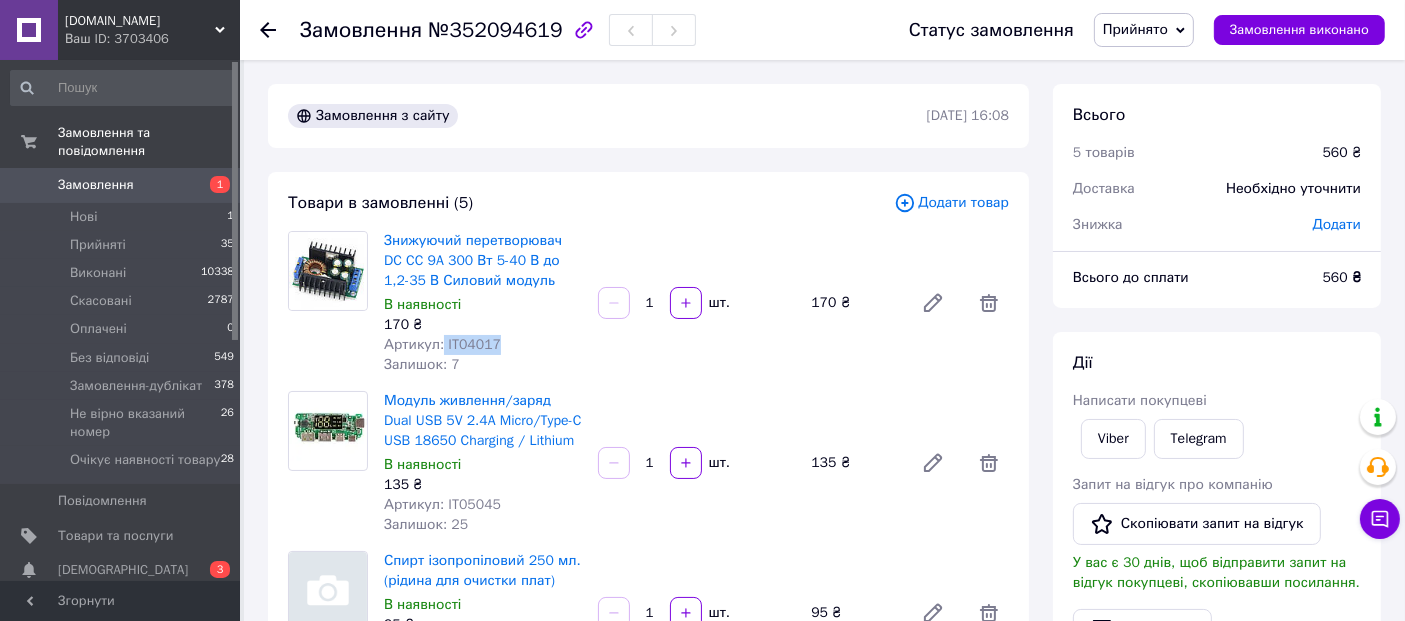 drag, startPoint x: 440, startPoint y: 346, endPoint x: 513, endPoint y: 341, distance: 73.171036 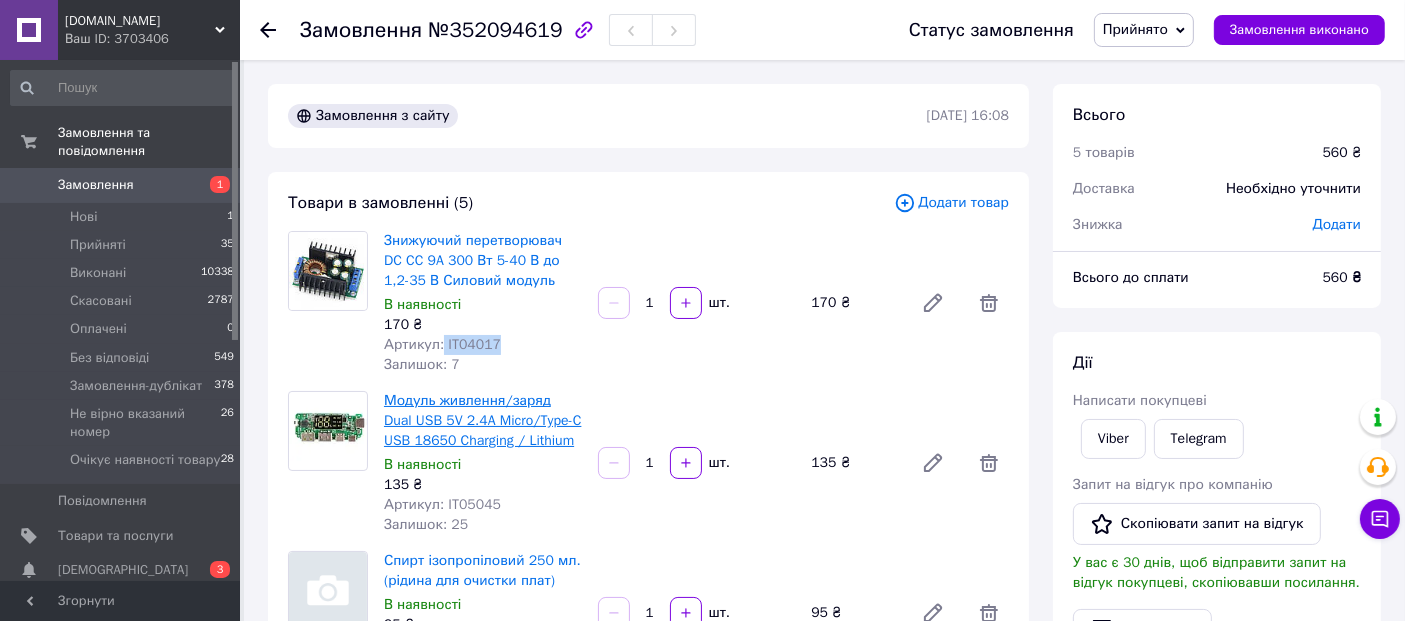 scroll, scrollTop: 222, scrollLeft: 0, axis: vertical 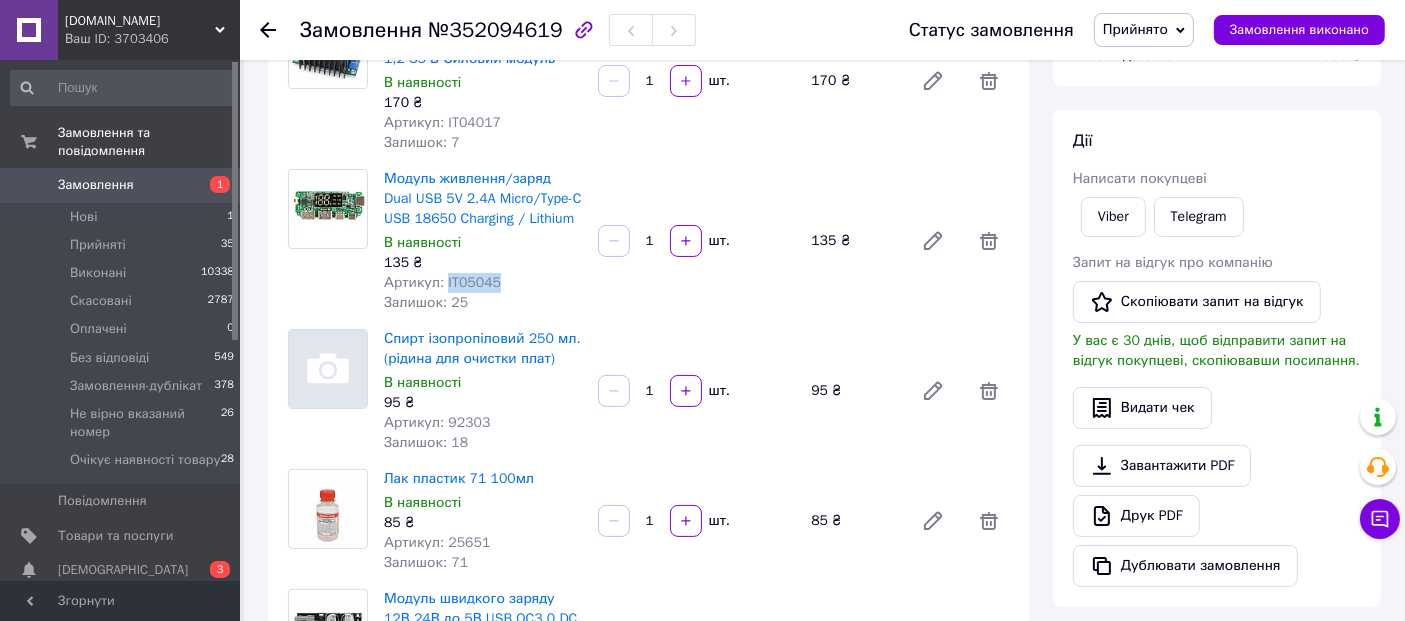 drag, startPoint x: 443, startPoint y: 278, endPoint x: 504, endPoint y: 279, distance: 61.008198 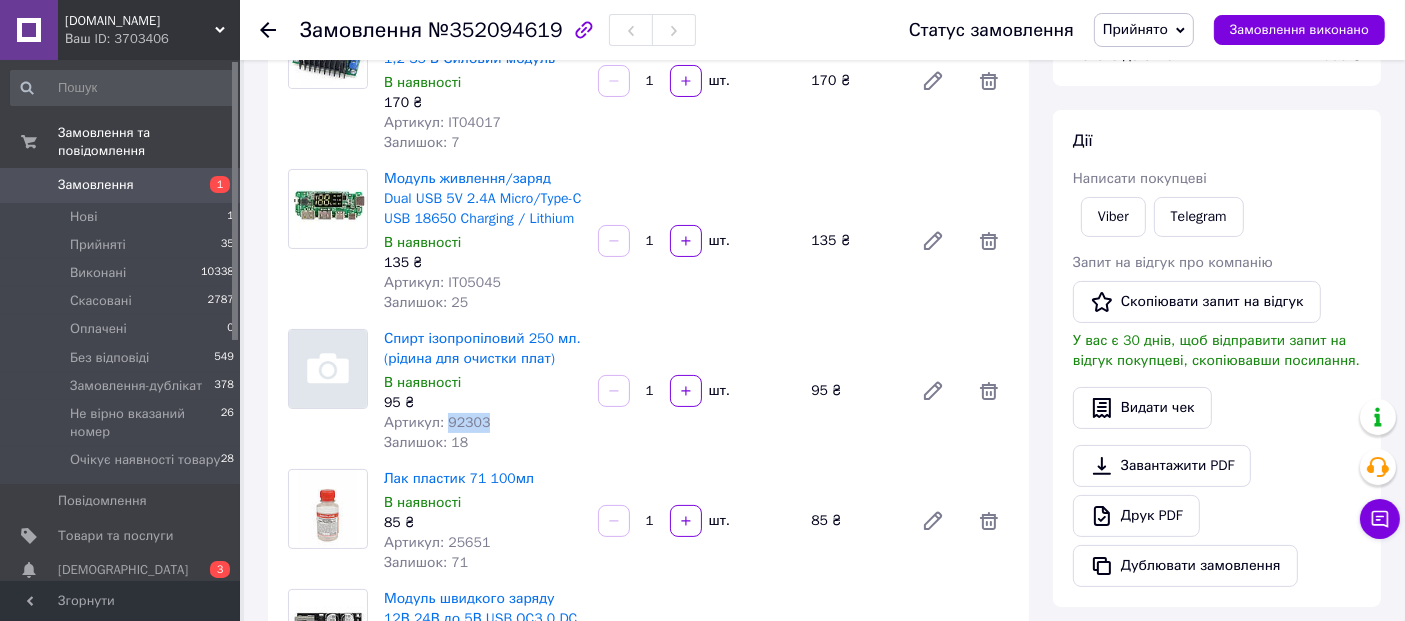 drag, startPoint x: 445, startPoint y: 423, endPoint x: 515, endPoint y: 421, distance: 70.028564 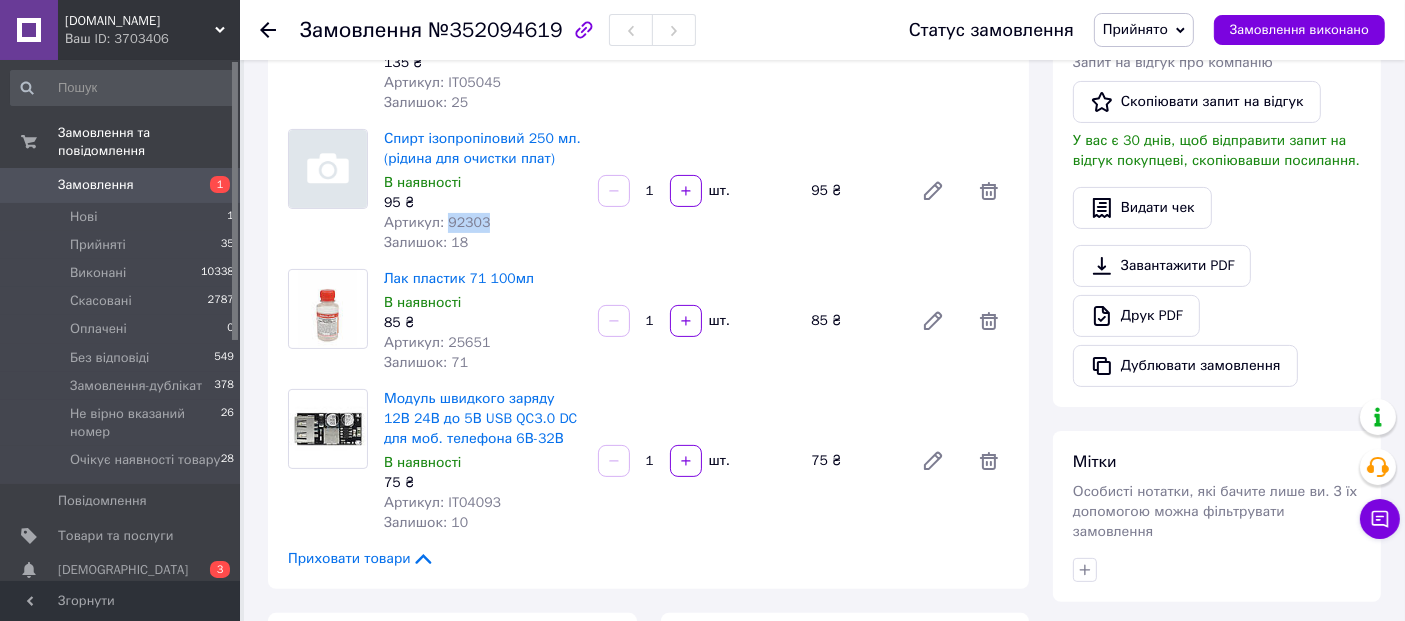 scroll, scrollTop: 444, scrollLeft: 0, axis: vertical 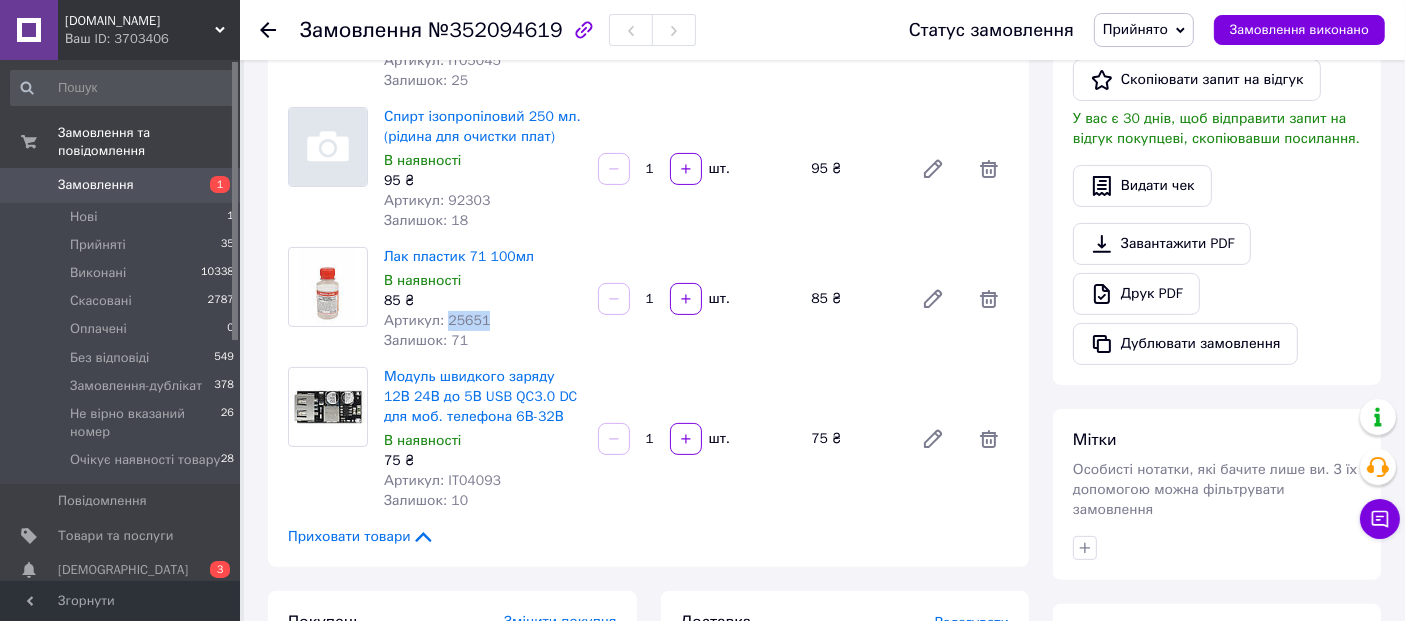 drag, startPoint x: 442, startPoint y: 321, endPoint x: 501, endPoint y: 317, distance: 59.135437 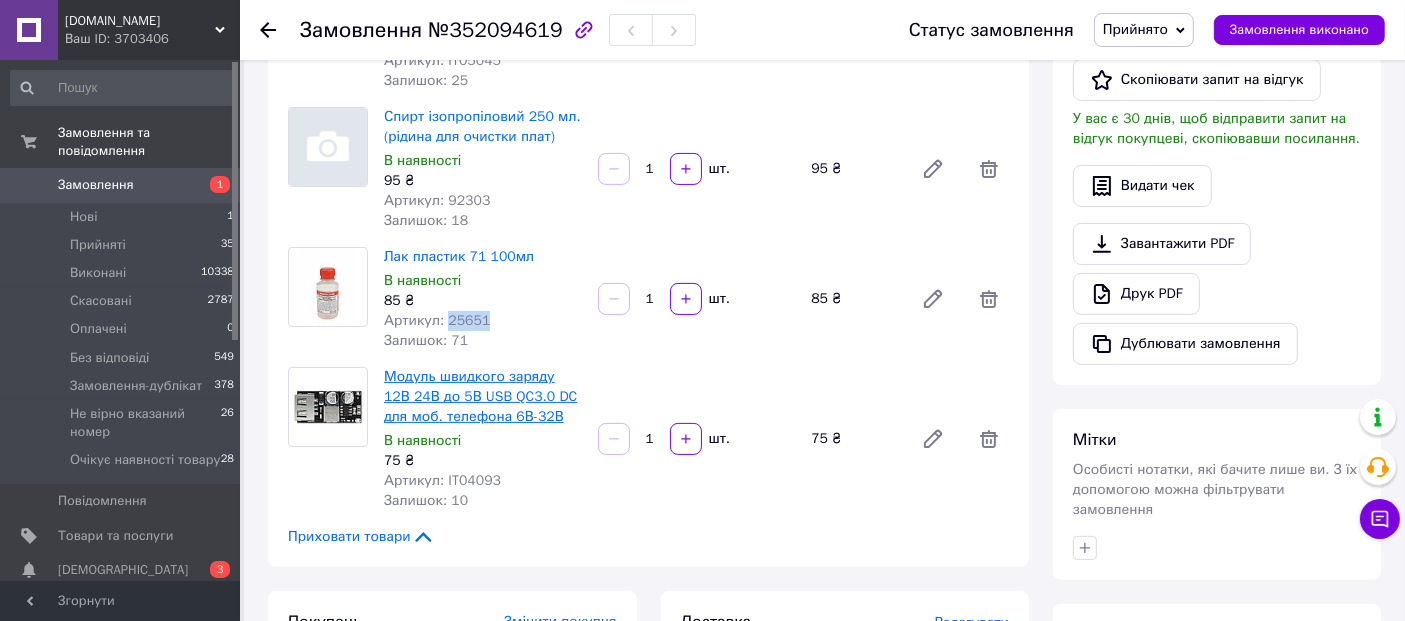 copy on "25651" 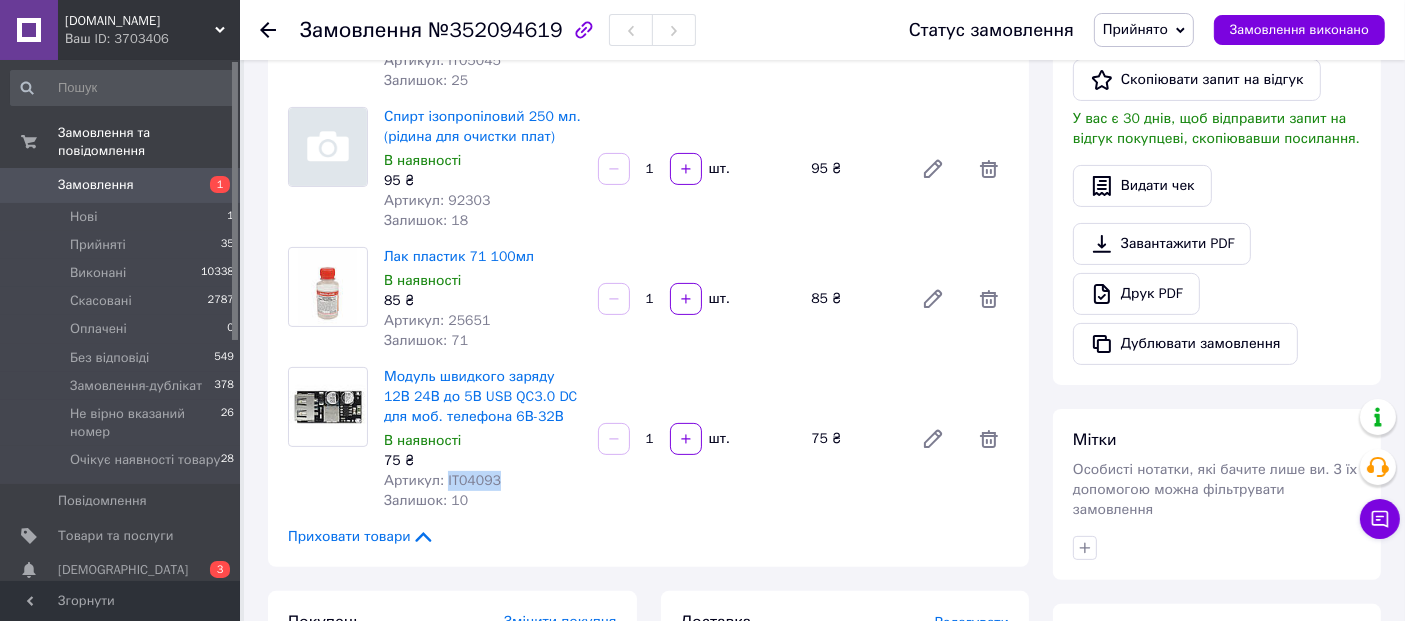 drag, startPoint x: 442, startPoint y: 477, endPoint x: 503, endPoint y: 478, distance: 61.008198 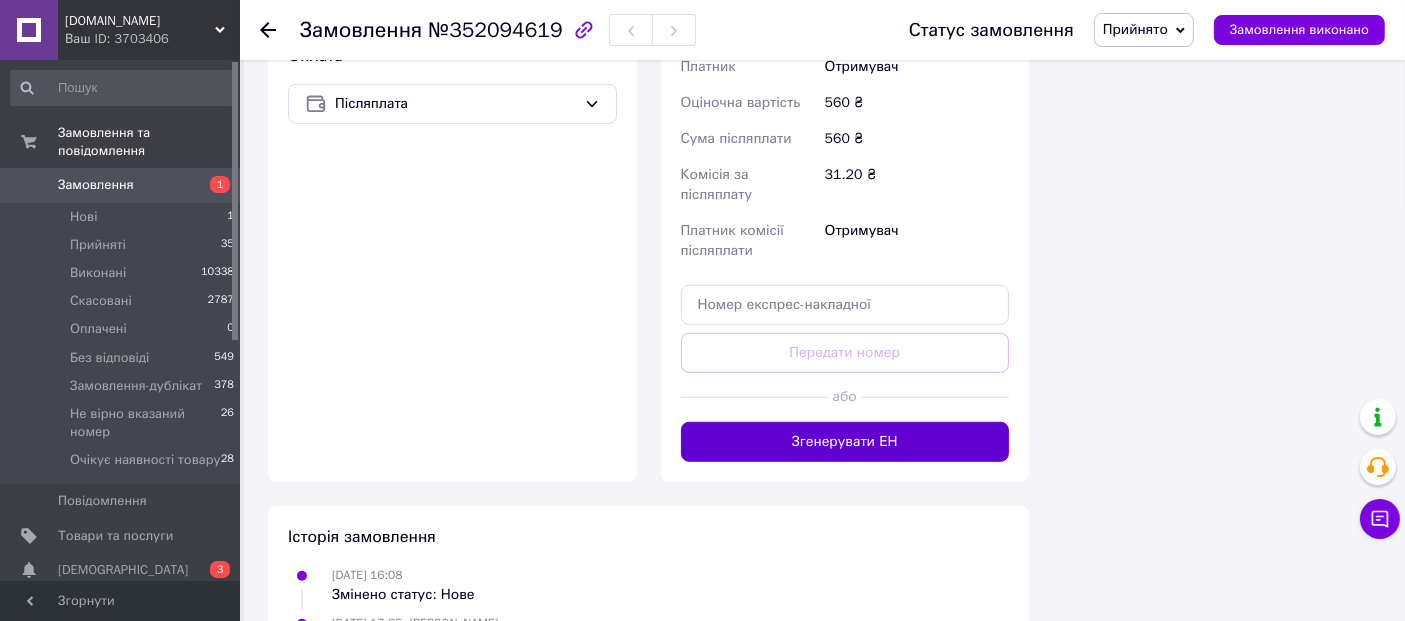 scroll, scrollTop: 1326, scrollLeft: 0, axis: vertical 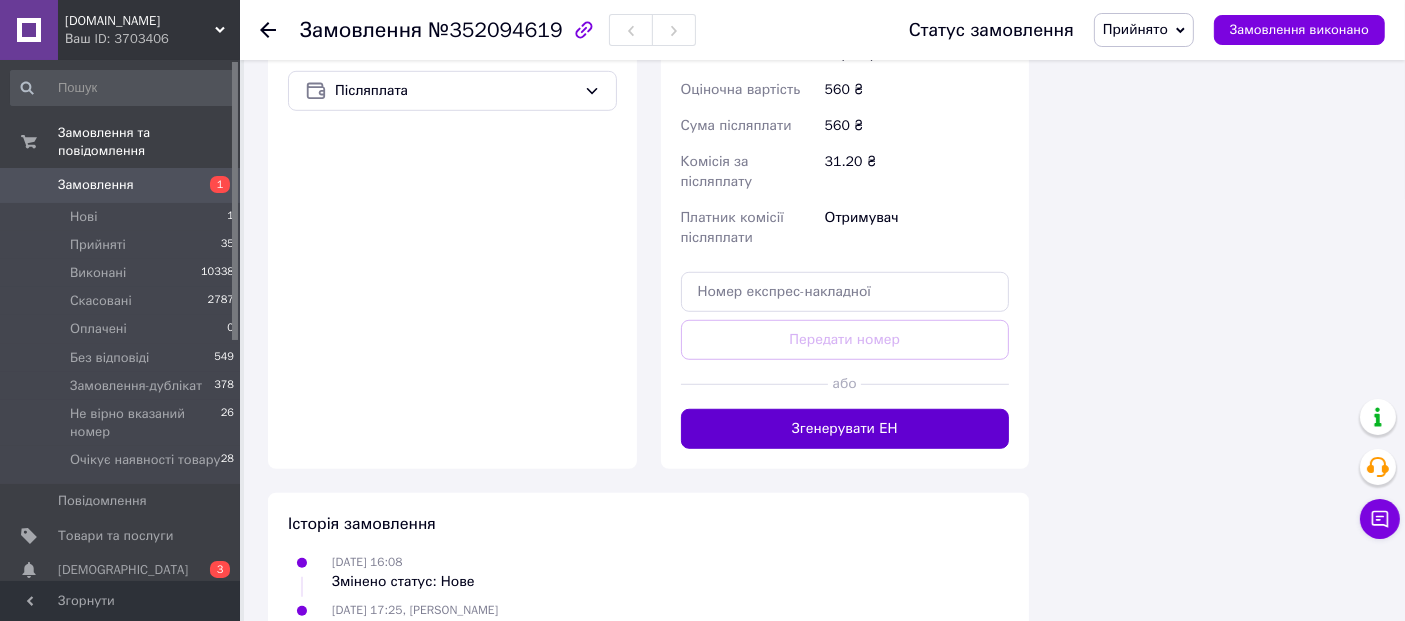 click on "Згенерувати ЕН" at bounding box center (845, 429) 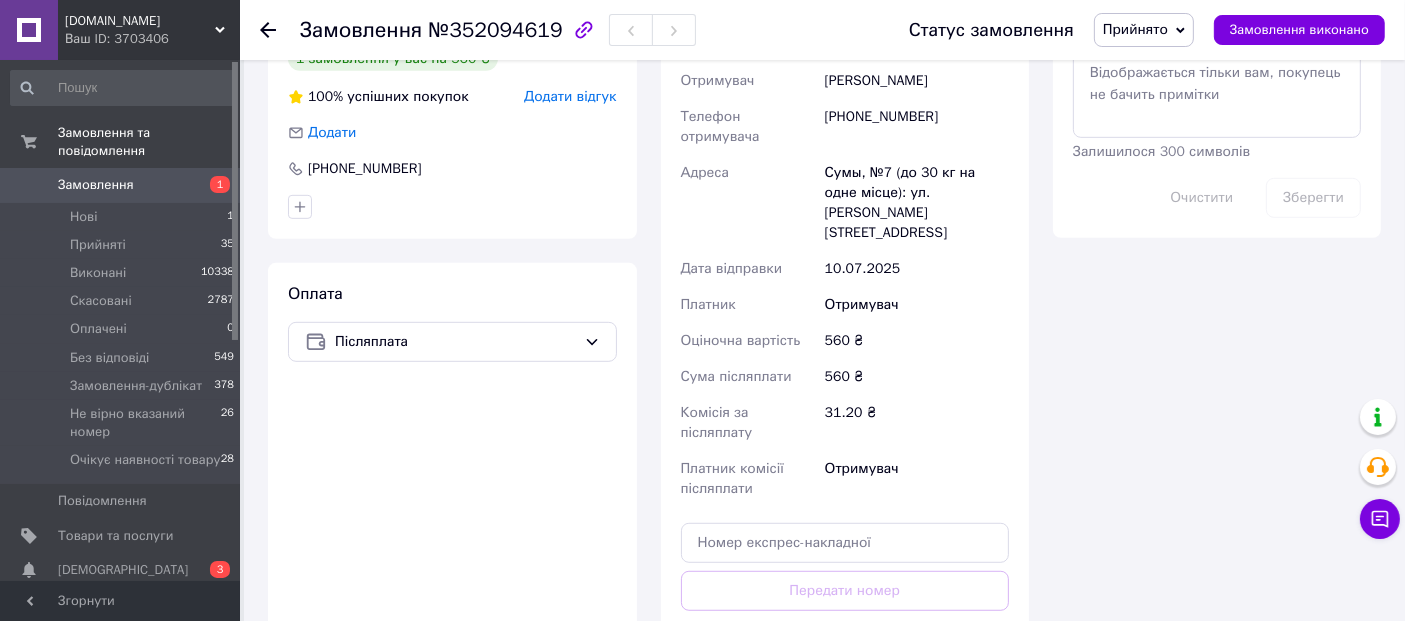 scroll, scrollTop: 882, scrollLeft: 0, axis: vertical 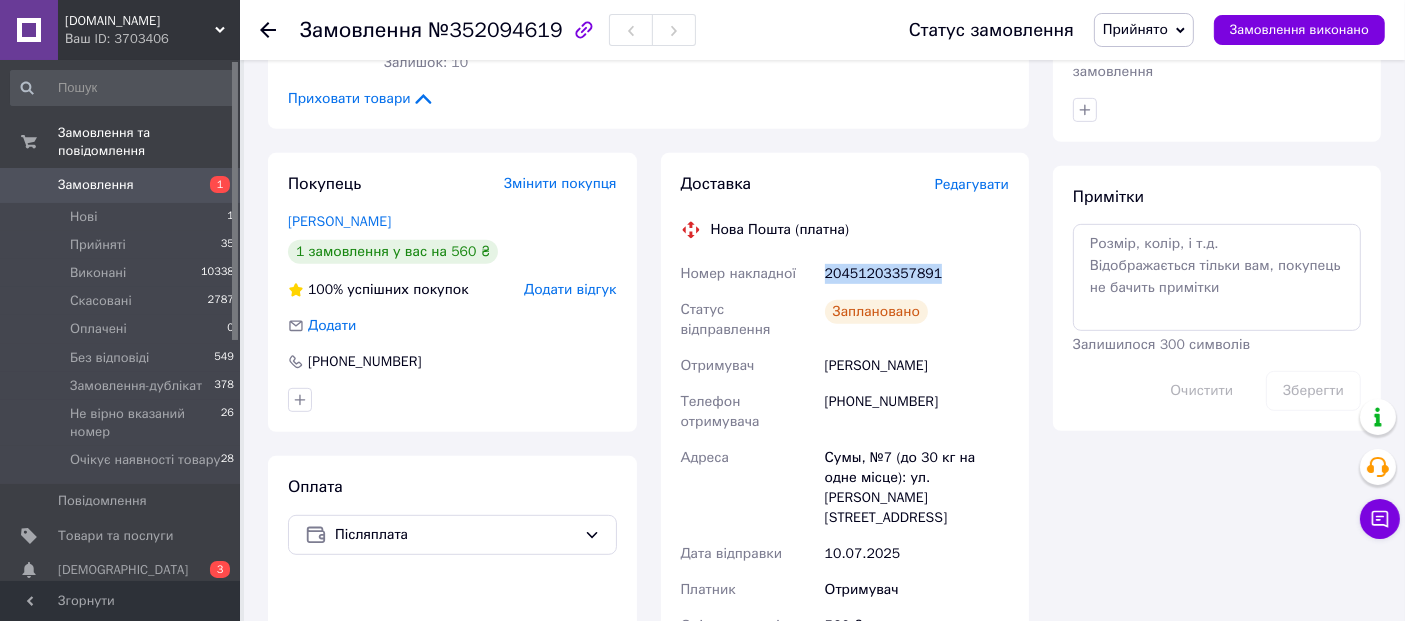 drag, startPoint x: 880, startPoint y: 274, endPoint x: 826, endPoint y: 275, distance: 54.00926 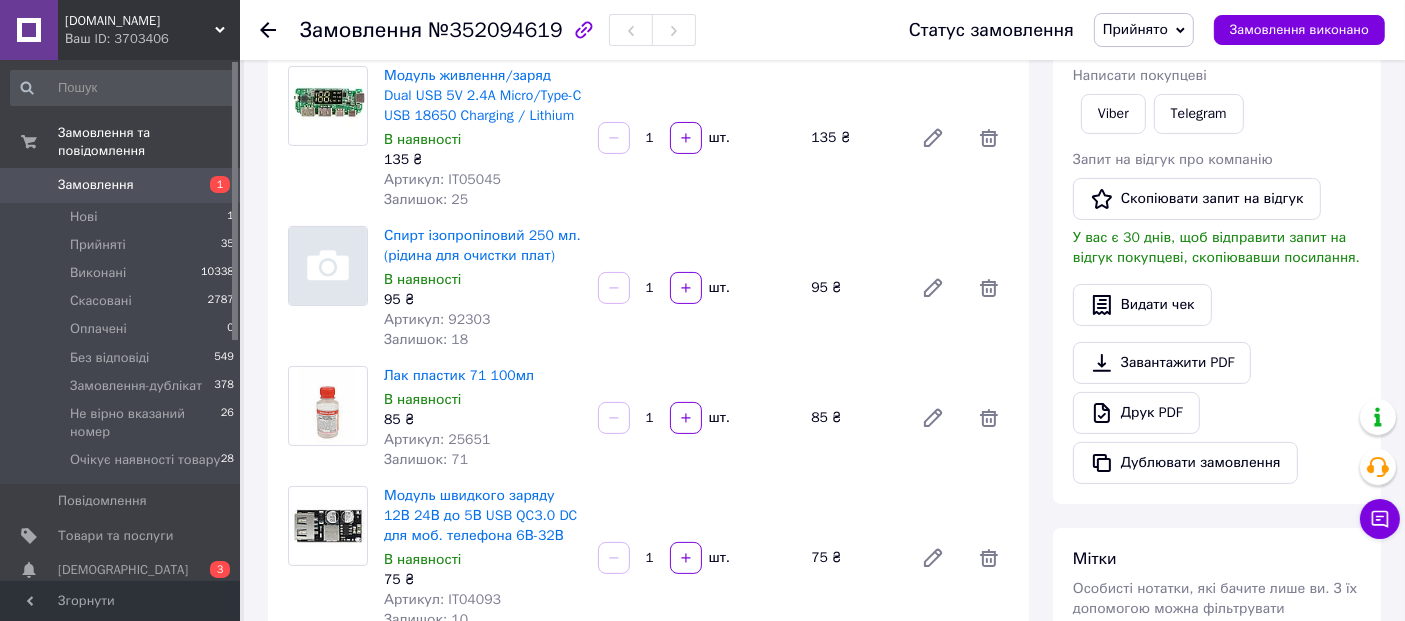 scroll, scrollTop: 0, scrollLeft: 0, axis: both 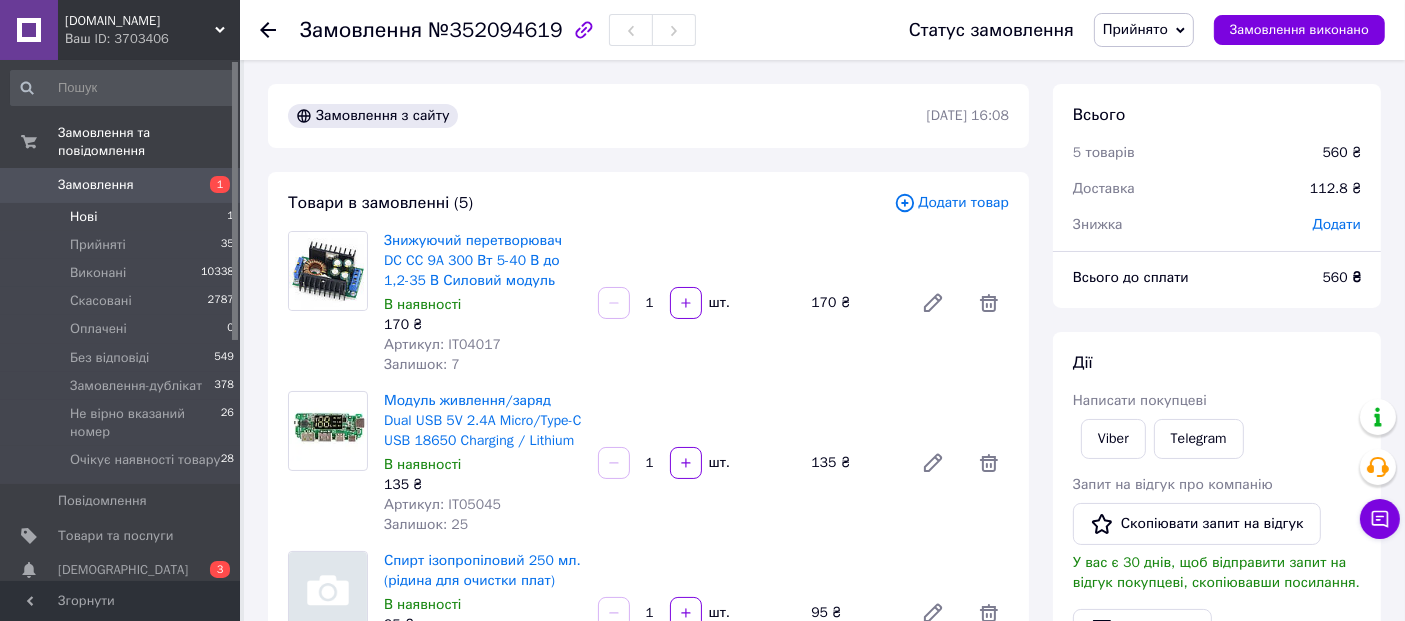 click on "Нові 1" at bounding box center (123, 217) 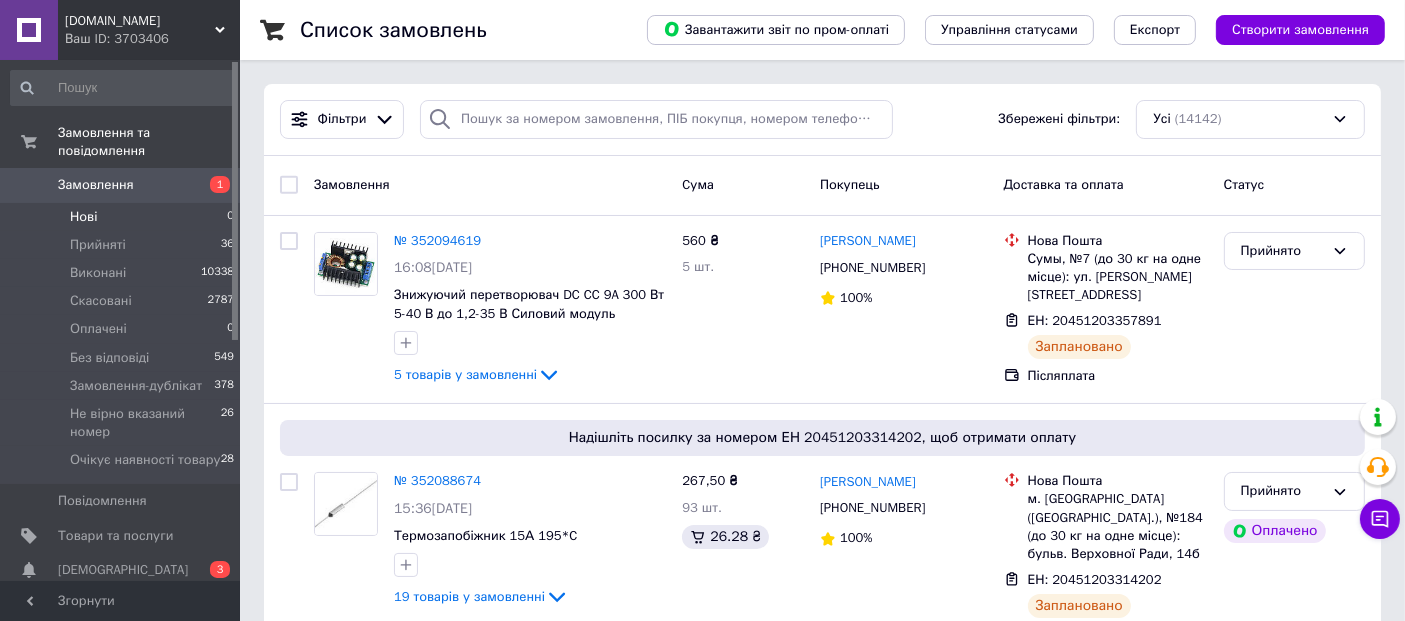click on "Нові 0" at bounding box center (123, 217) 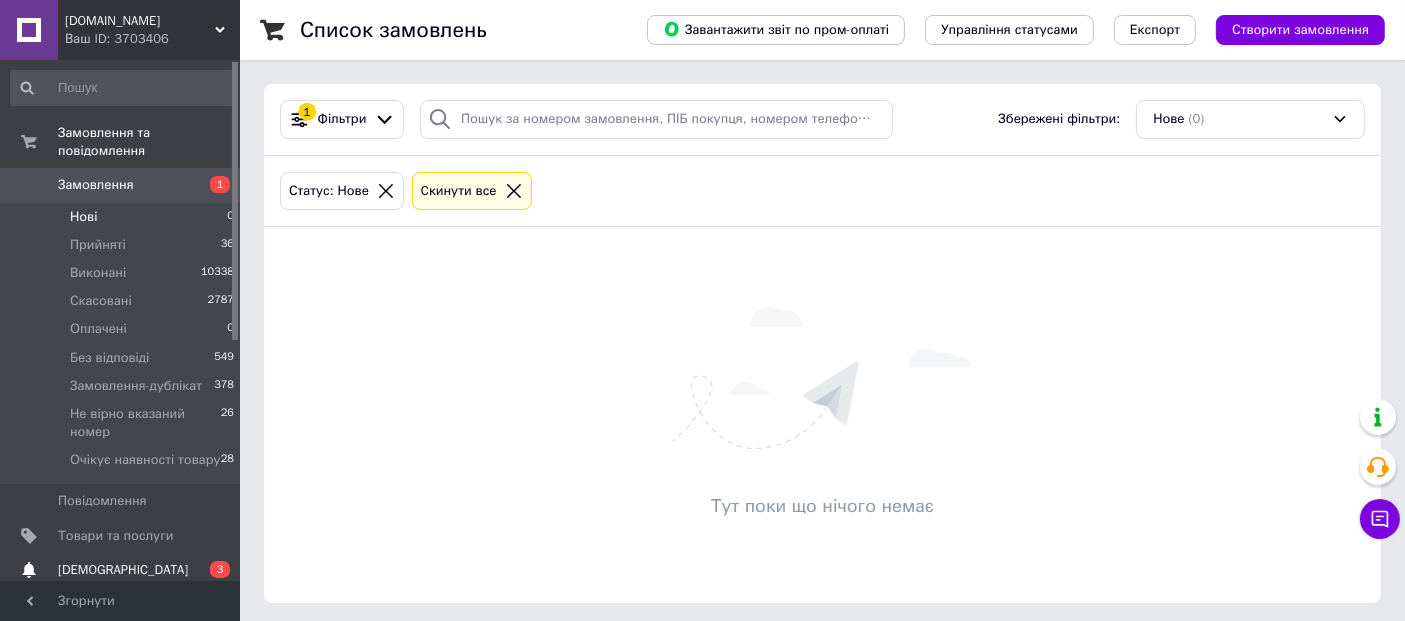click on "0 3" at bounding box center [212, 570] 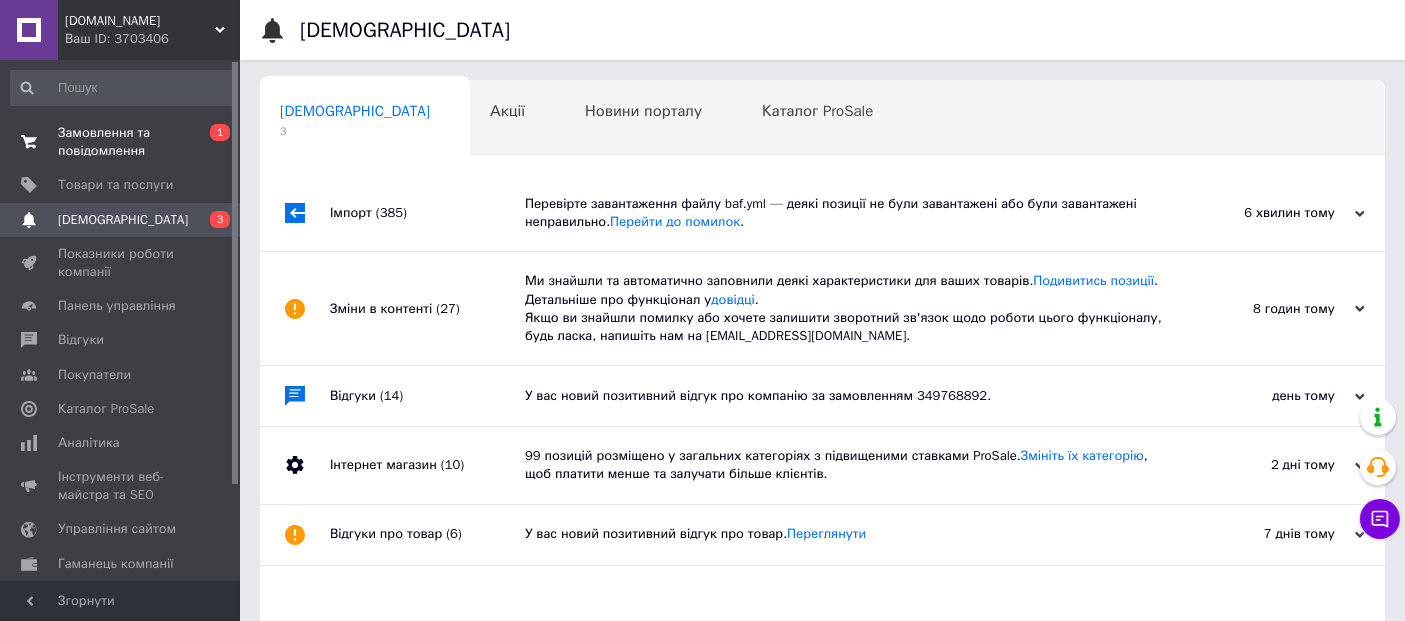 click on "0 1" at bounding box center [212, 142] 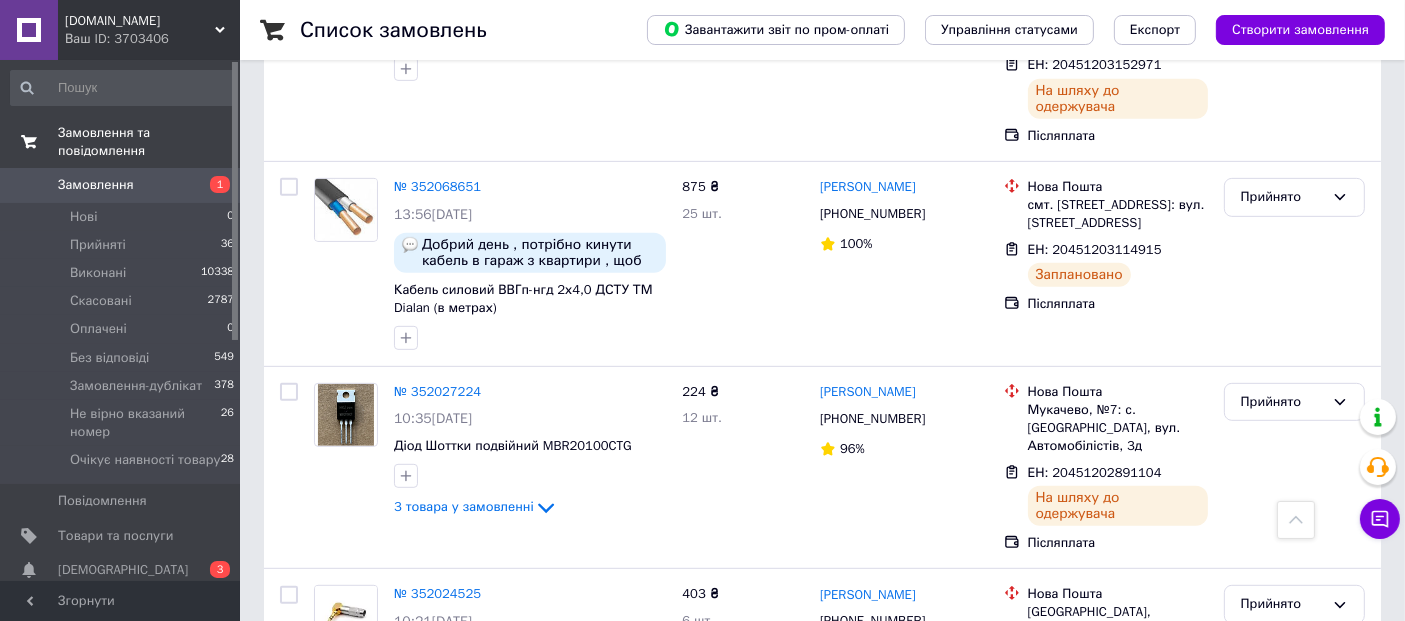 scroll, scrollTop: 0, scrollLeft: 0, axis: both 